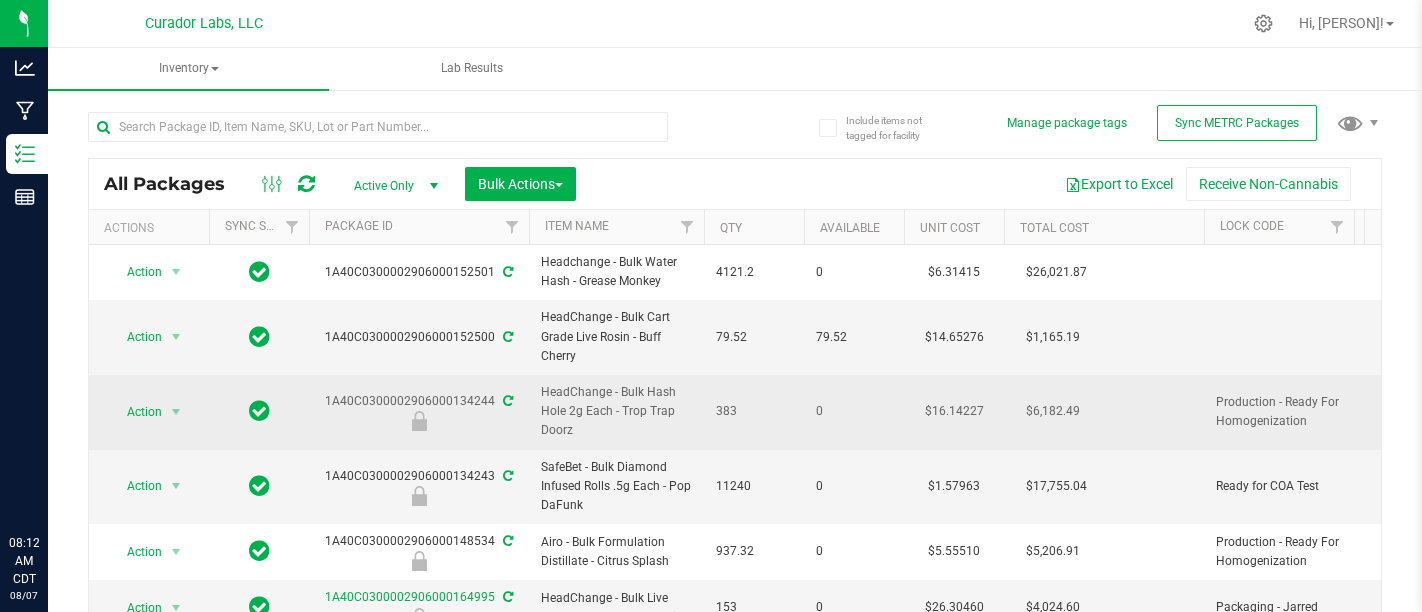 scroll, scrollTop: 0, scrollLeft: 0, axis: both 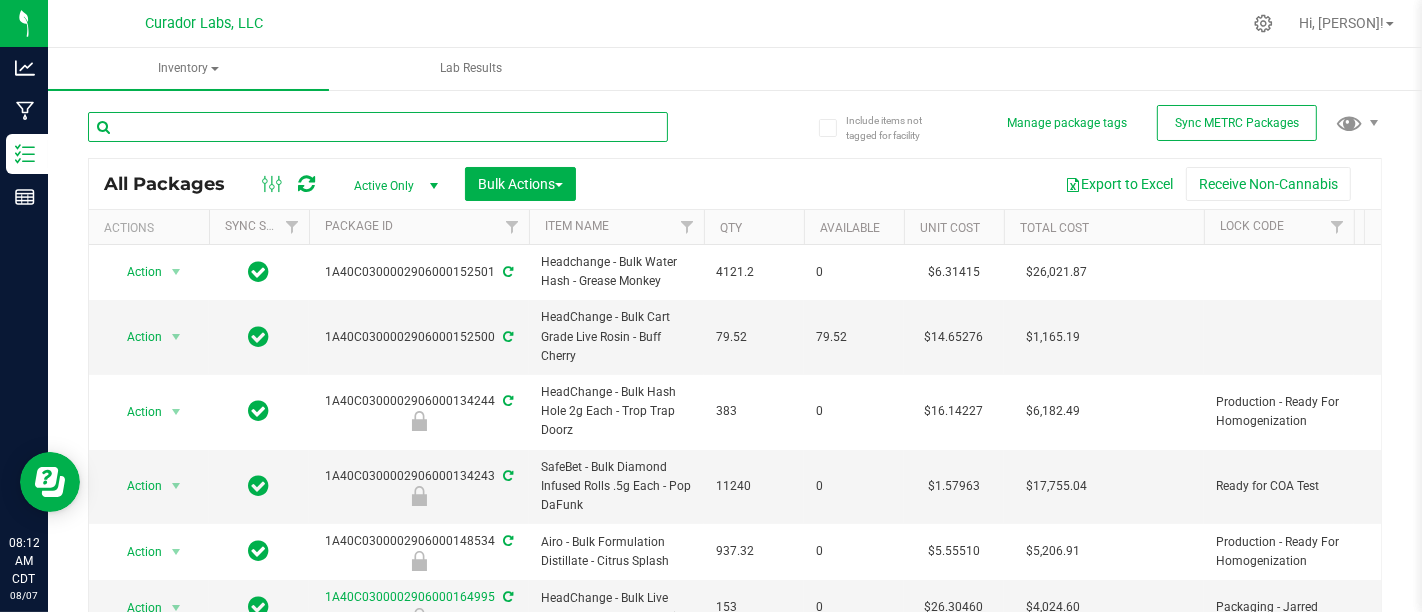 click at bounding box center [378, 127] 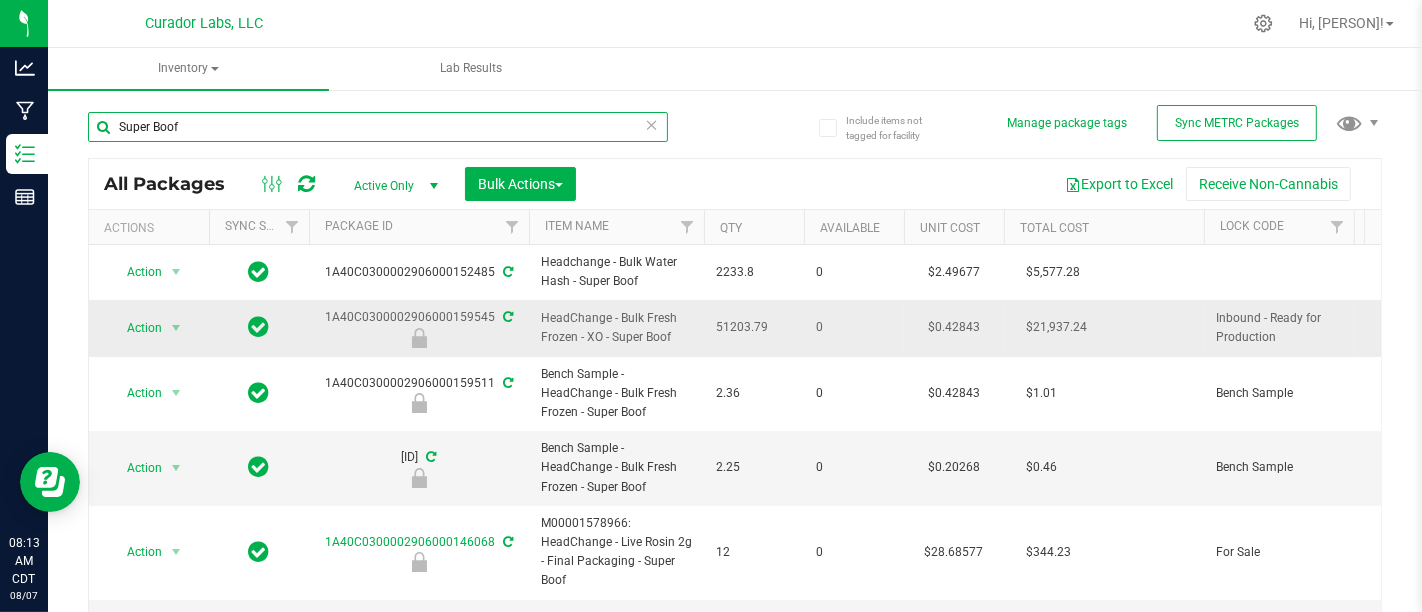 type on "Super Boof" 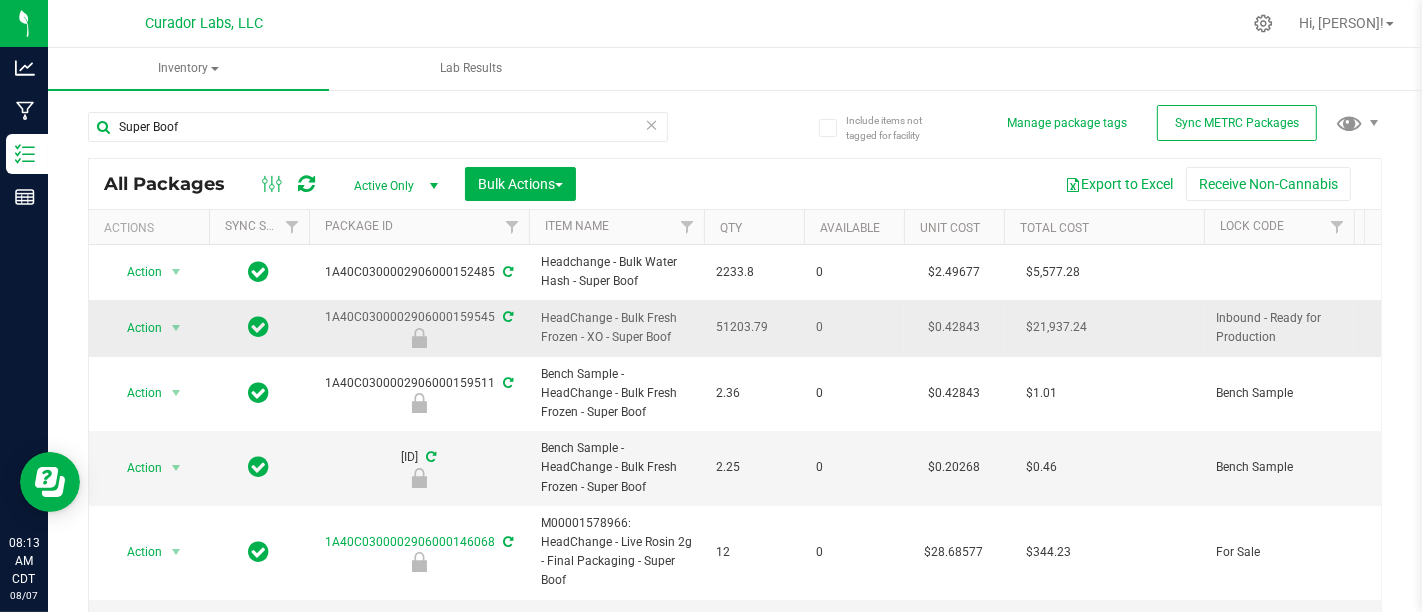 drag, startPoint x: 539, startPoint y: 319, endPoint x: 642, endPoint y: 330, distance: 103.58572 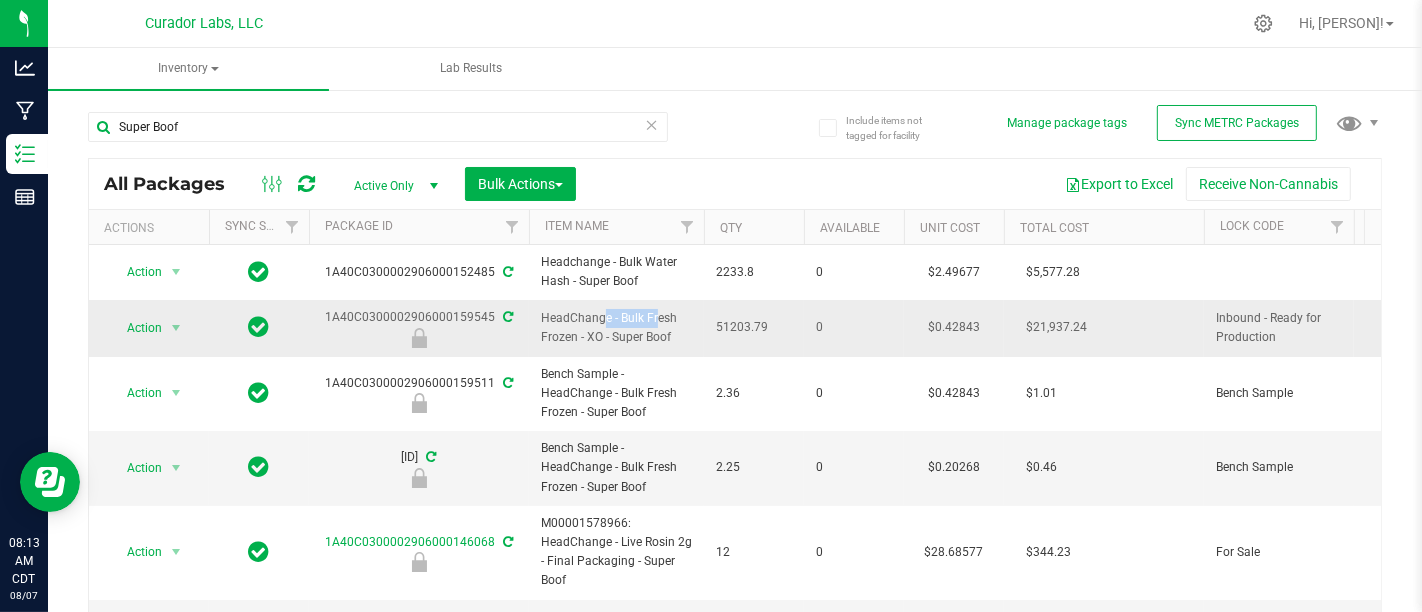 click on "HeadChange - Bulk Fresh Frozen - XO - Super Boof" at bounding box center (616, 328) 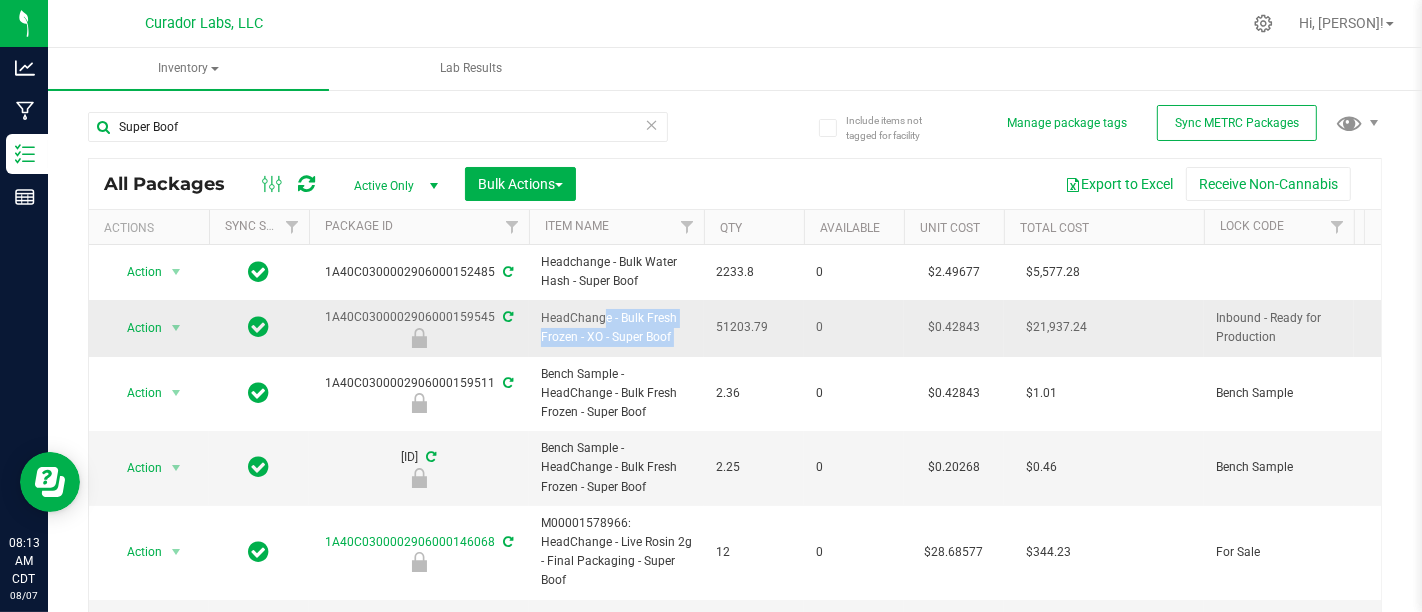 click on "HeadChange - Bulk Fresh Frozen - XO - Super Boof" at bounding box center [616, 328] 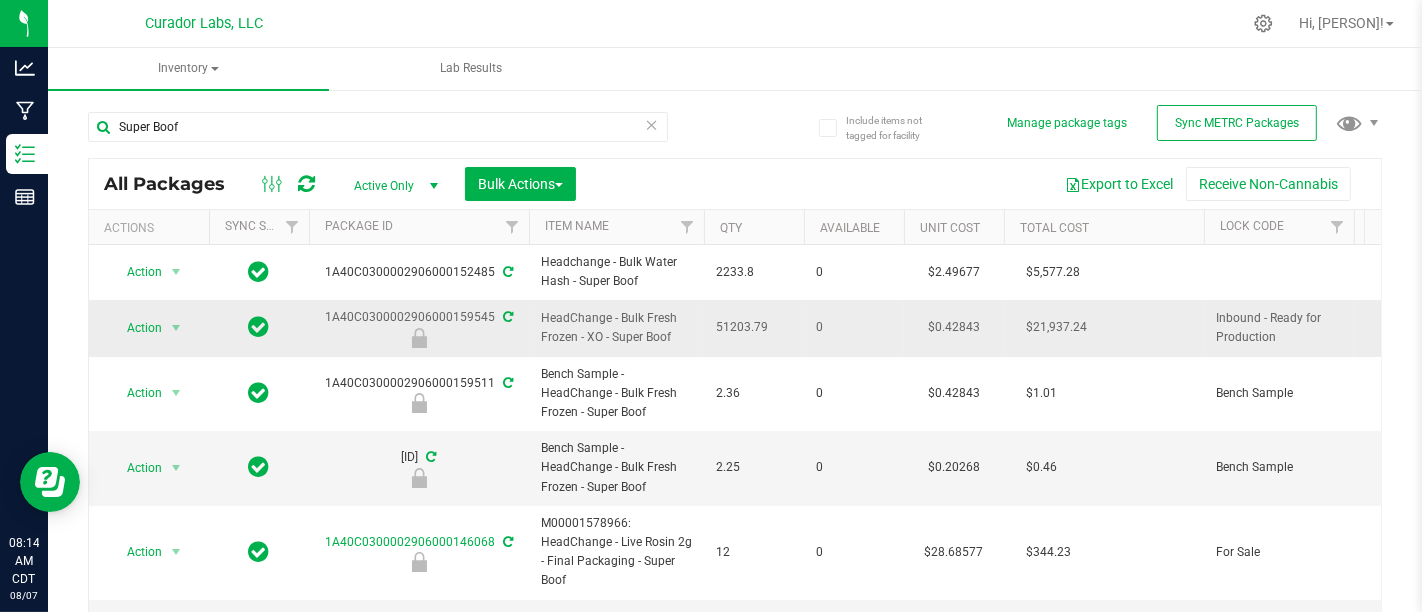 click on "1A40C0300002906000159545" at bounding box center (419, 327) 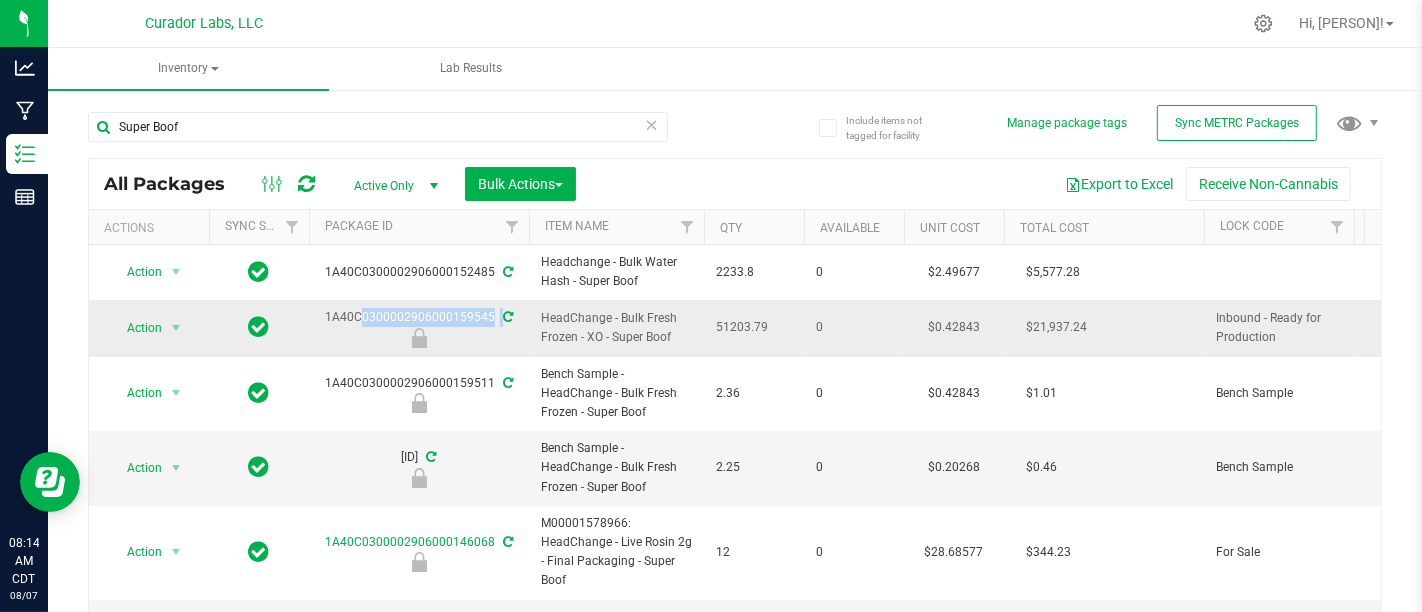 click on "1A40C0300002906000159545" at bounding box center (419, 327) 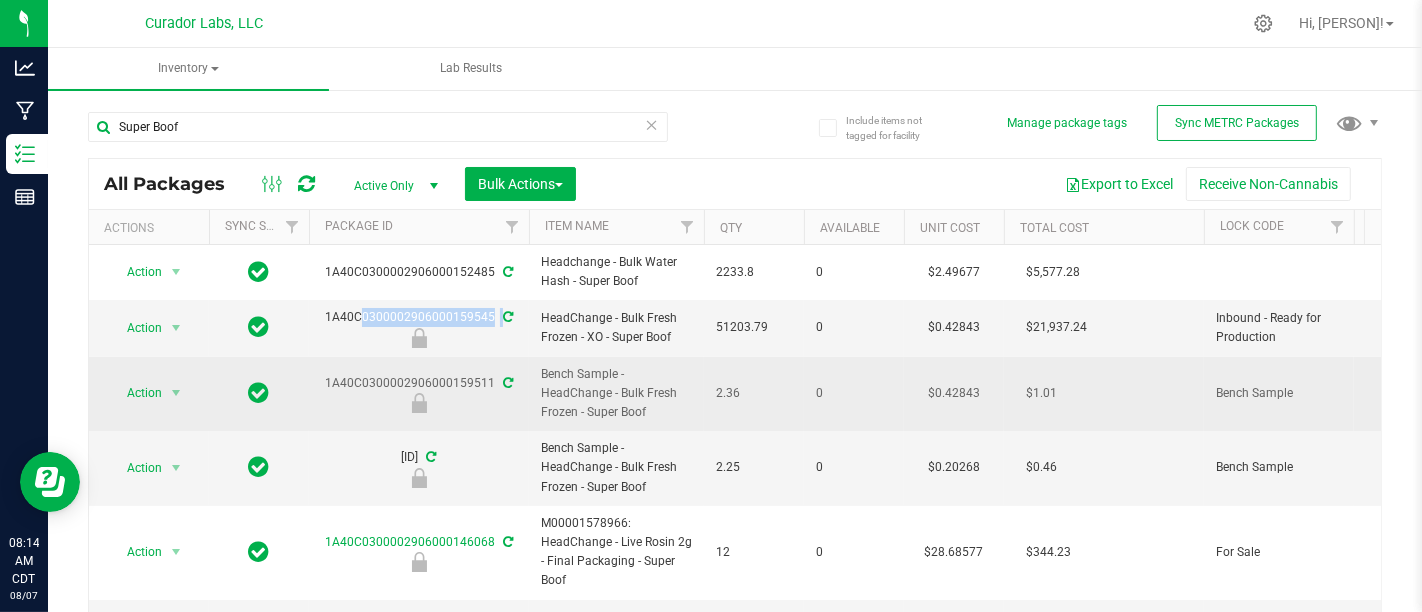 copy on "1A40C0300002906000159545" 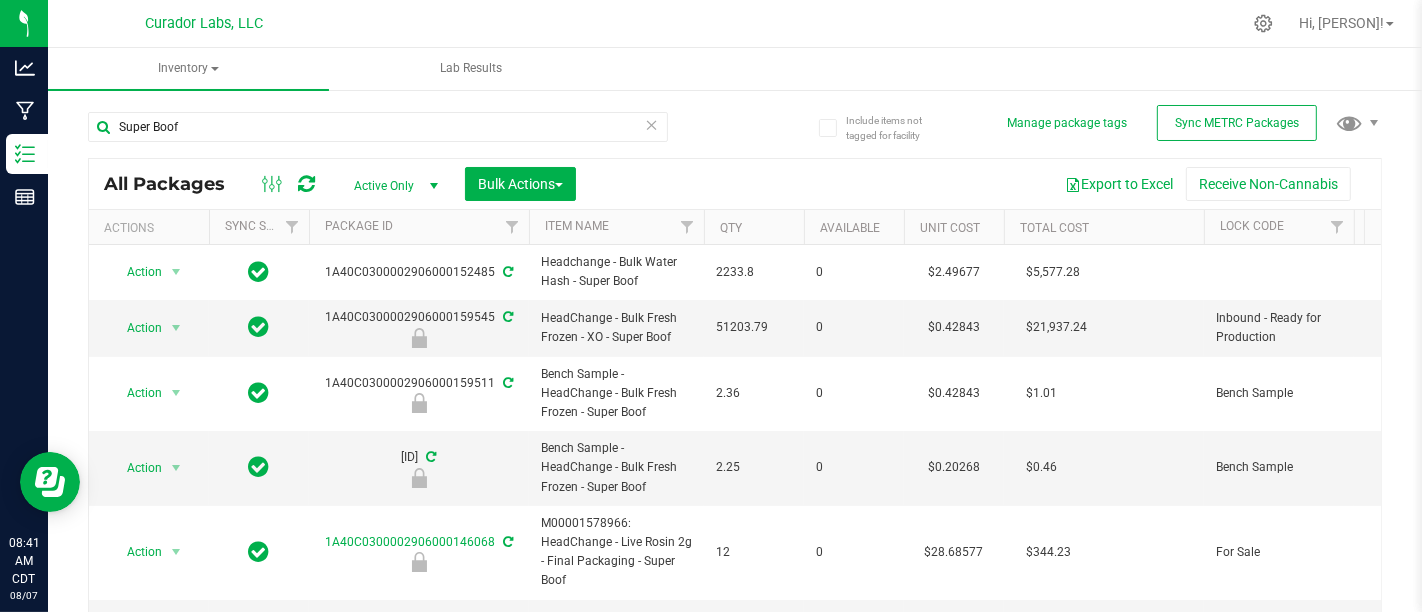 click on "All Packages
Active Only Active Only Lab Samples Locked All External Internal
Bulk Actions
Add to manufacturing run
Add to outbound order
Combine packages
Combine packages (lot)" at bounding box center [735, 184] 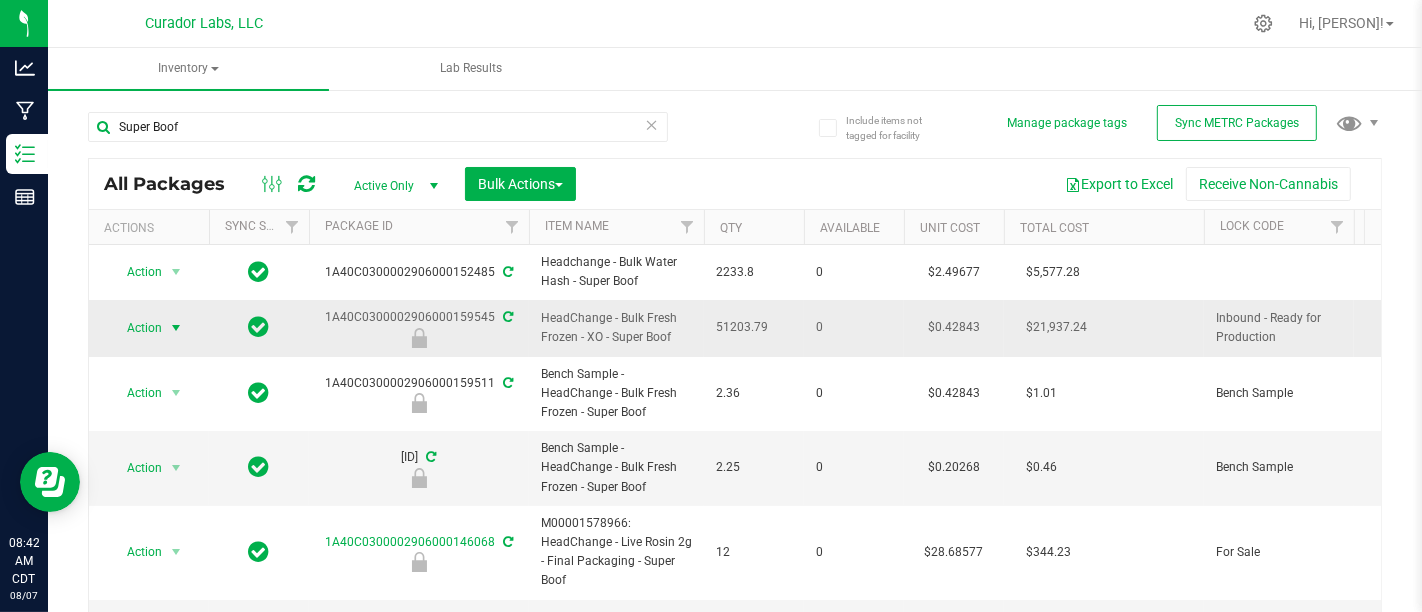 click at bounding box center (176, 328) 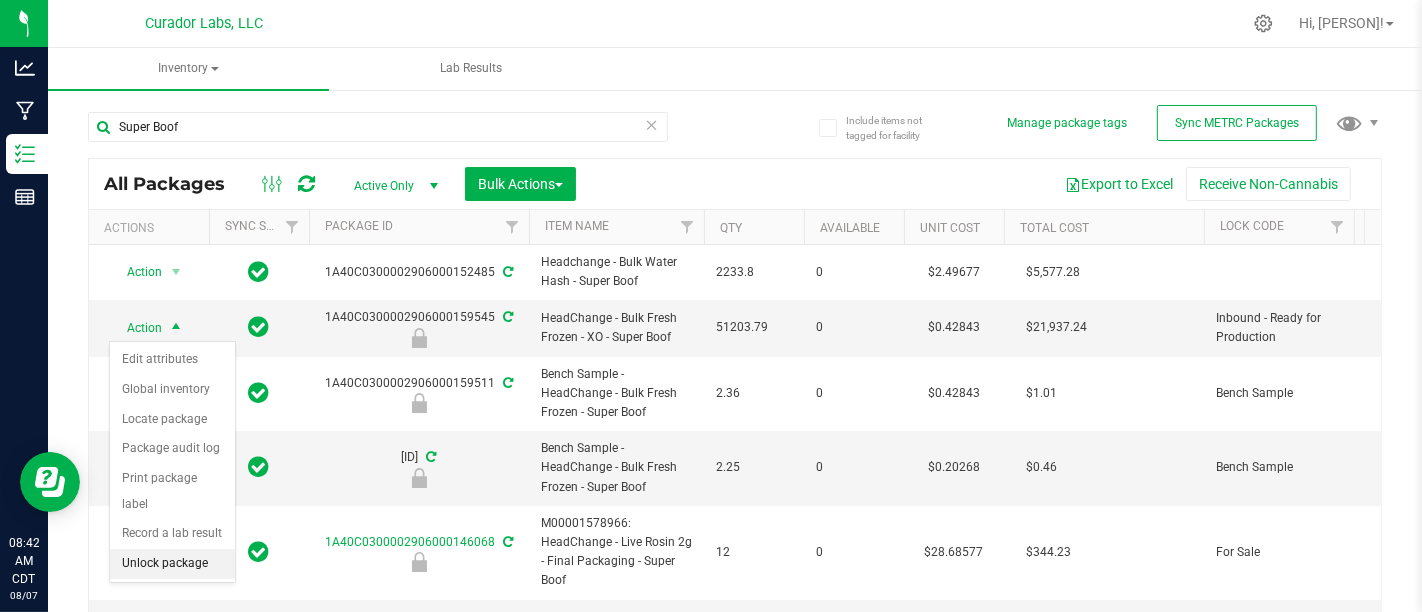 click on "Unlock package" at bounding box center [172, 564] 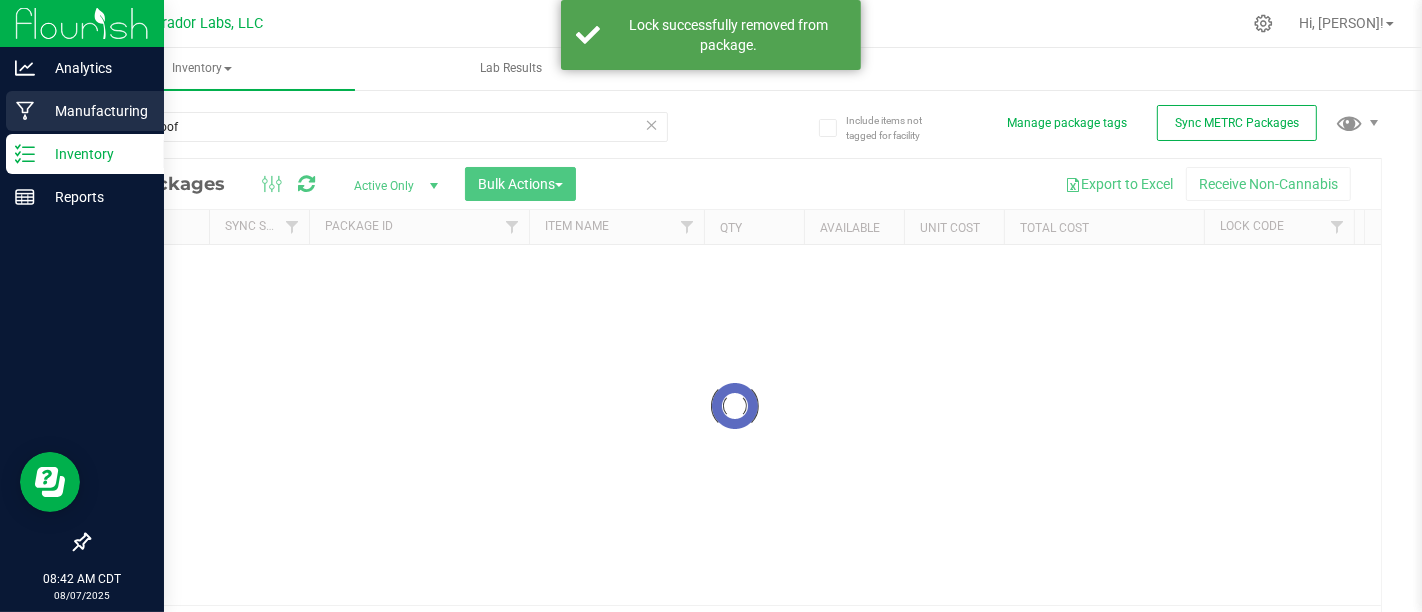 click 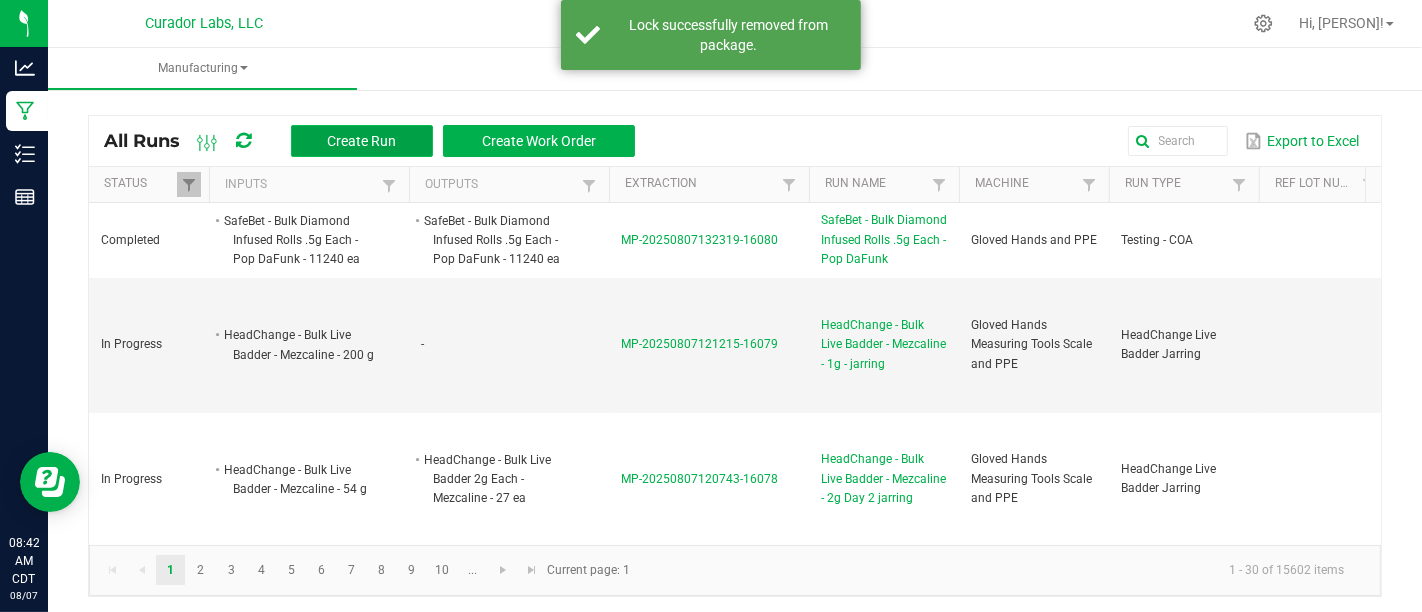 click on "Create Run" at bounding box center [362, 141] 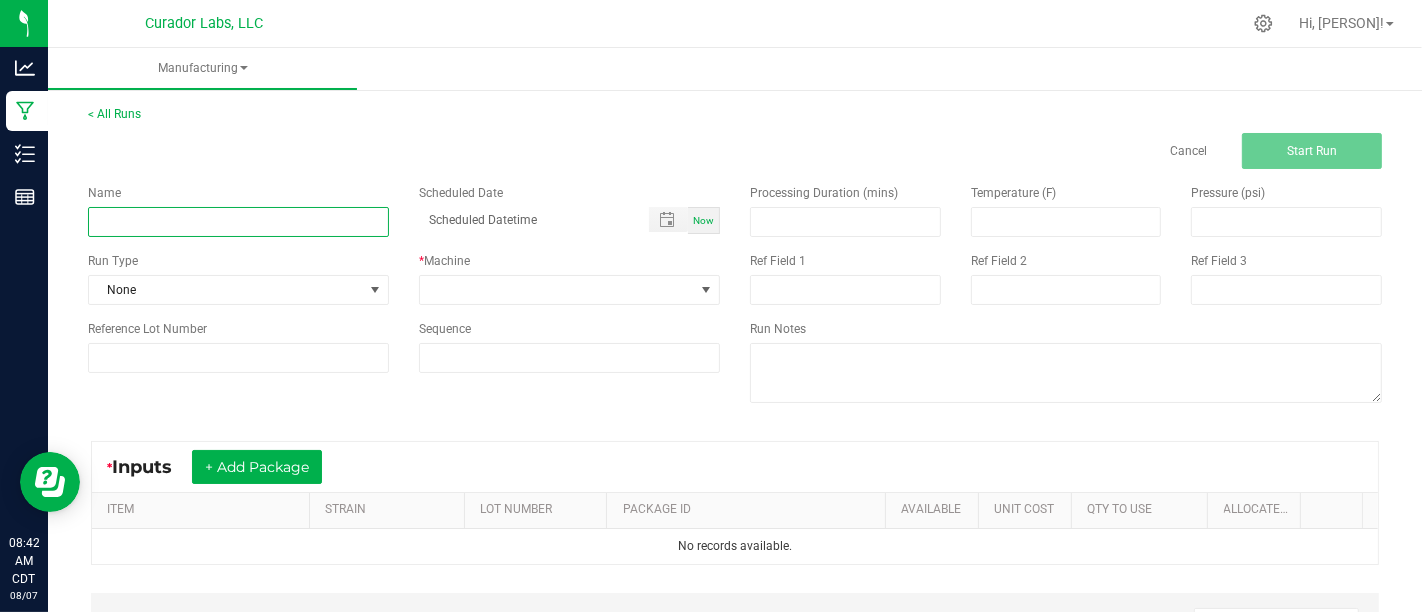 click at bounding box center (238, 222) 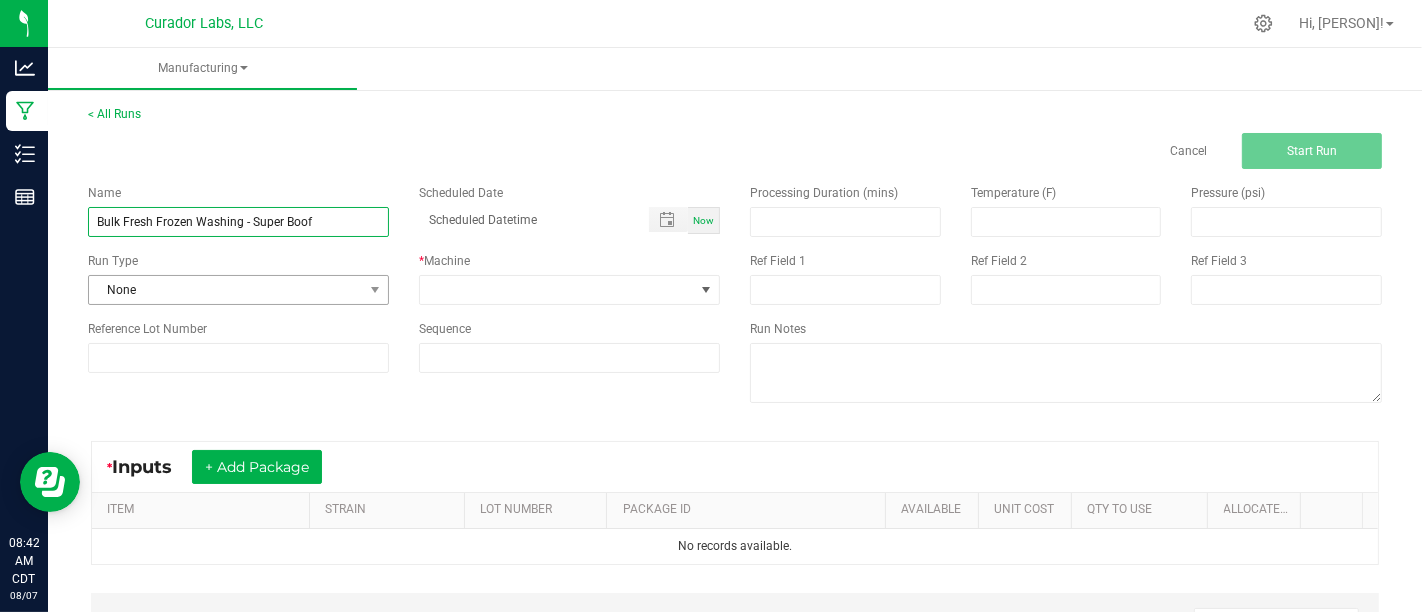 type on "Bulk Fresh Frozen Washing - Super Boof" 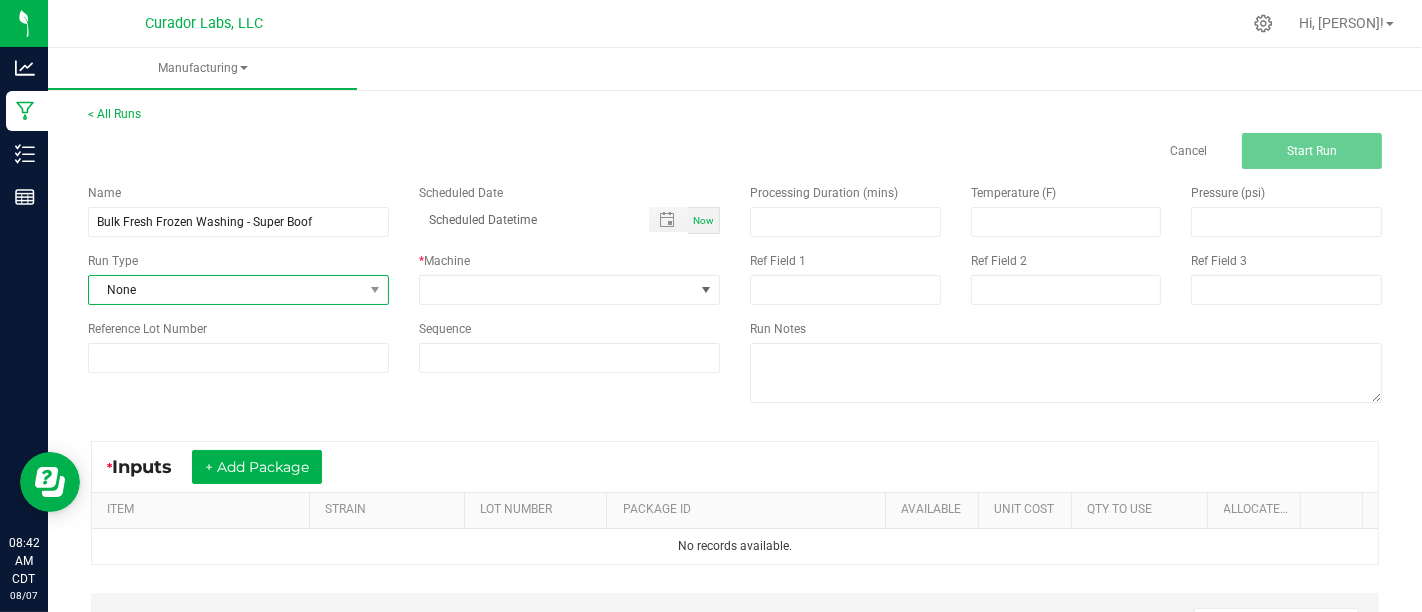click on "None" at bounding box center (226, 290) 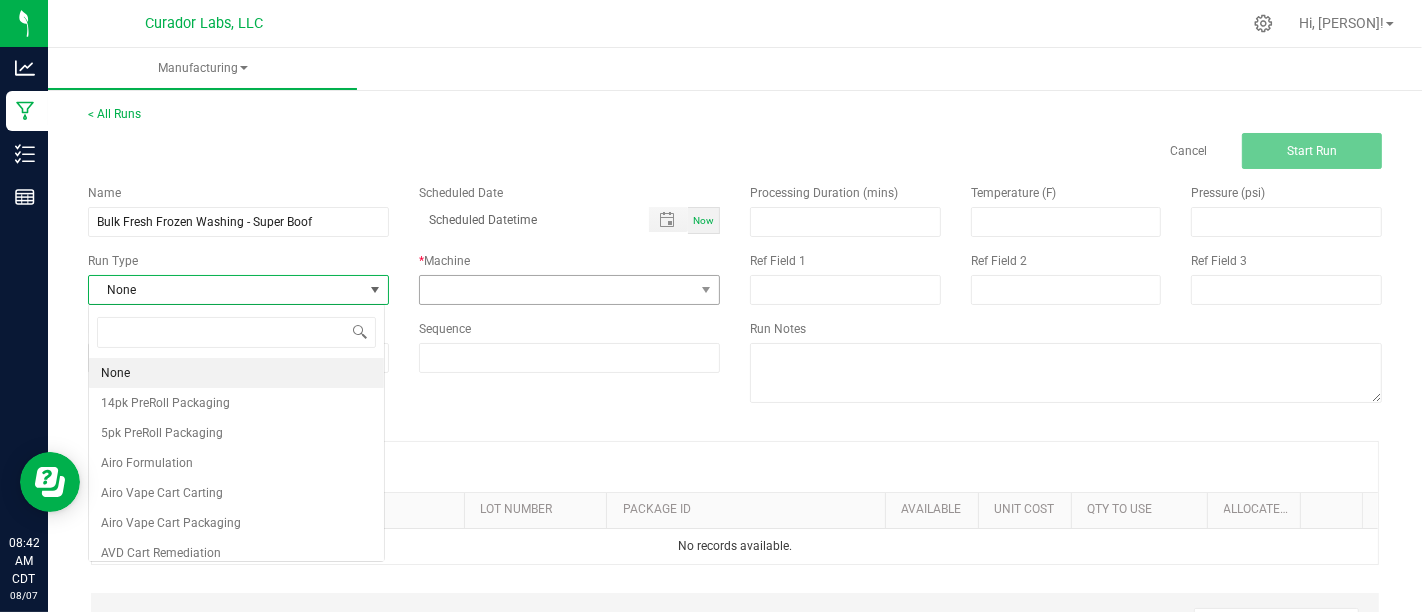 scroll, scrollTop: 99970, scrollLeft: 99702, axis: both 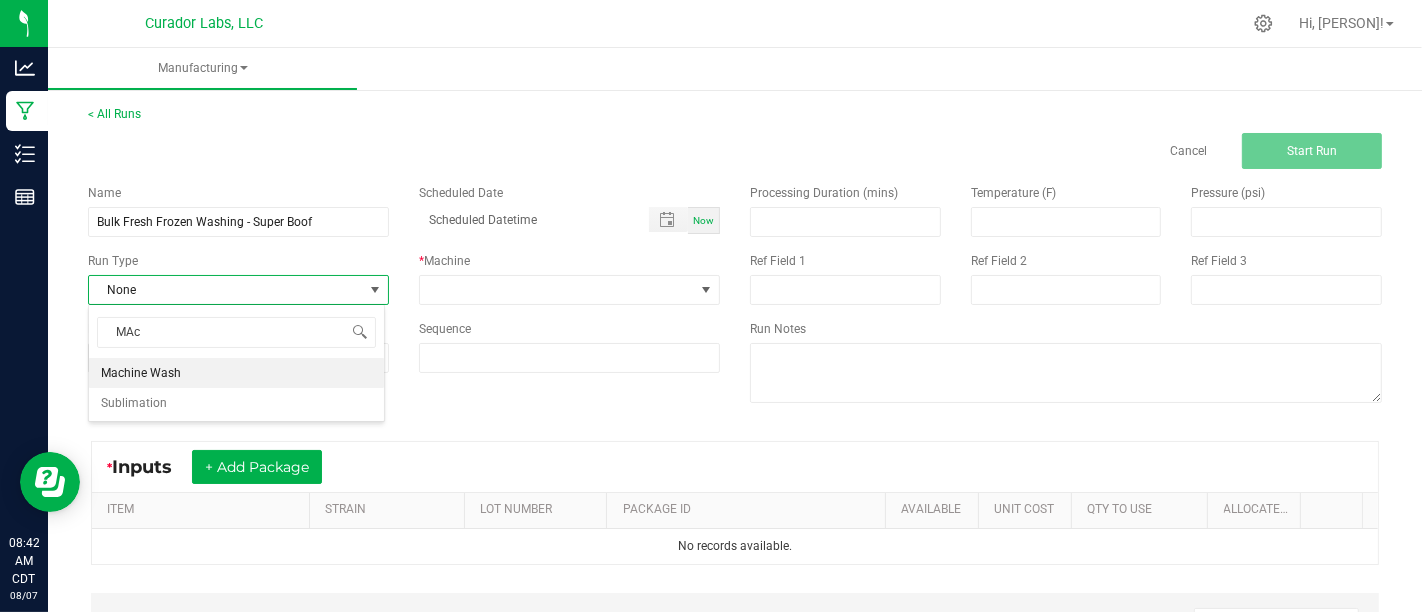 type on "MAch" 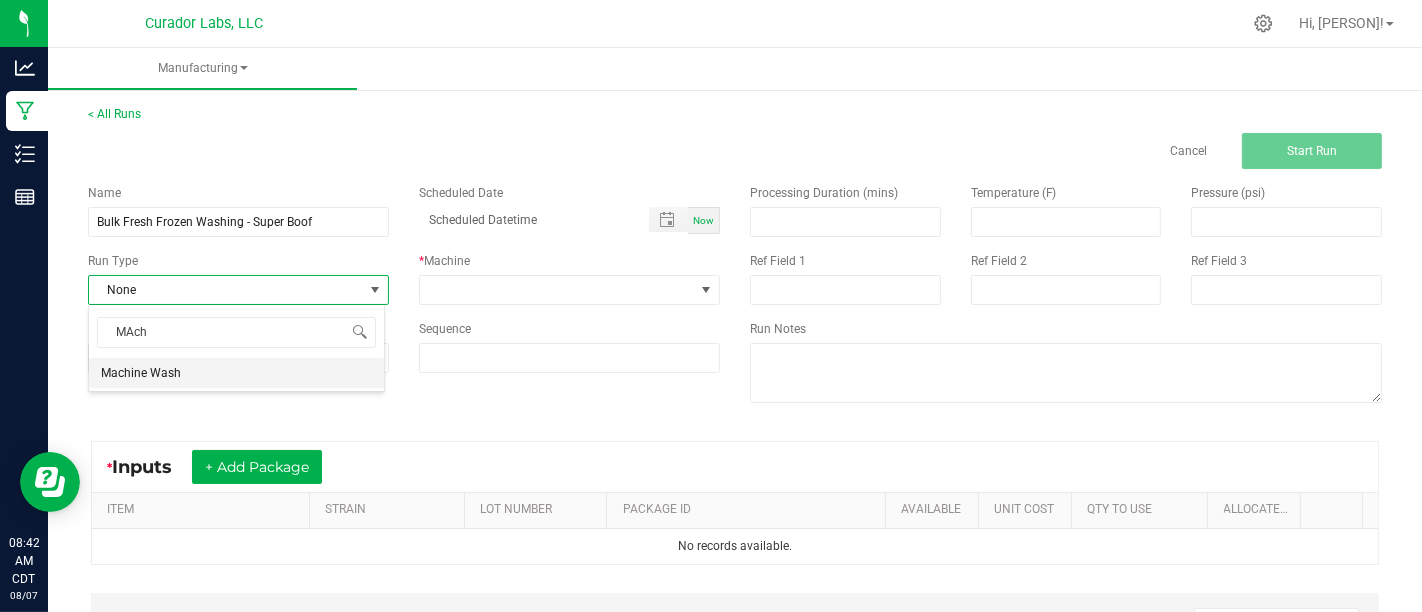 click on "Machine Wash" at bounding box center (236, 373) 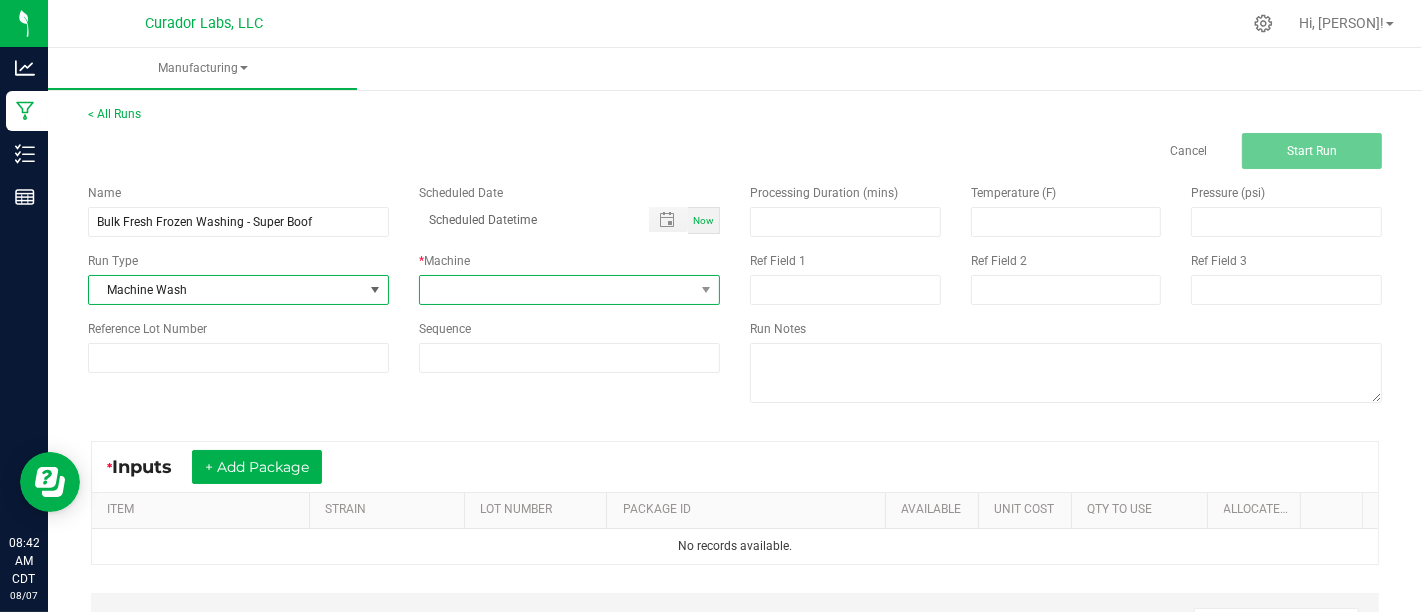 click at bounding box center (557, 290) 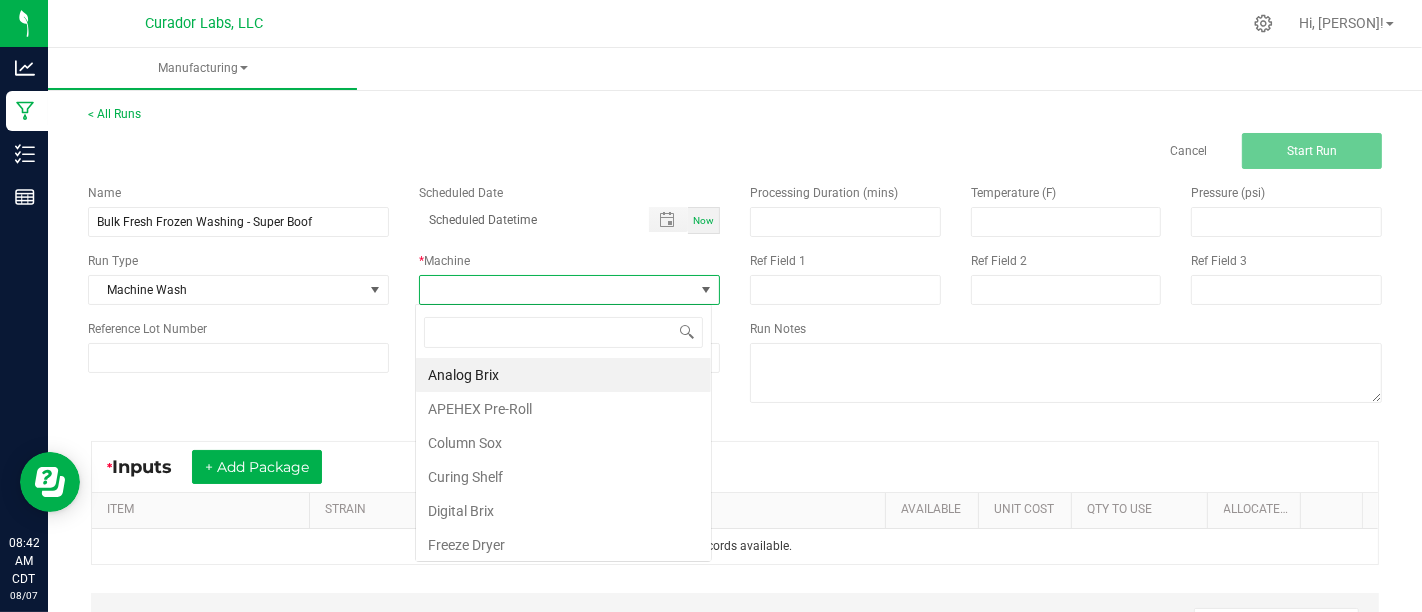 scroll, scrollTop: 99970, scrollLeft: 99702, axis: both 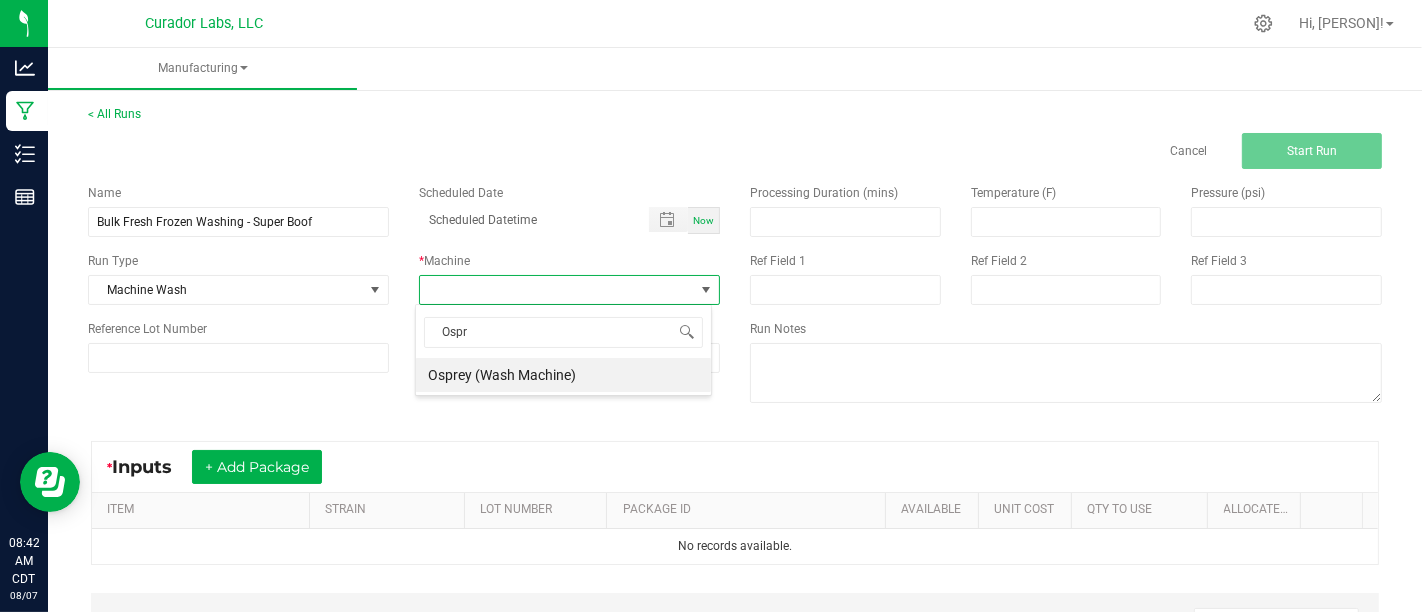 type on "Ospre" 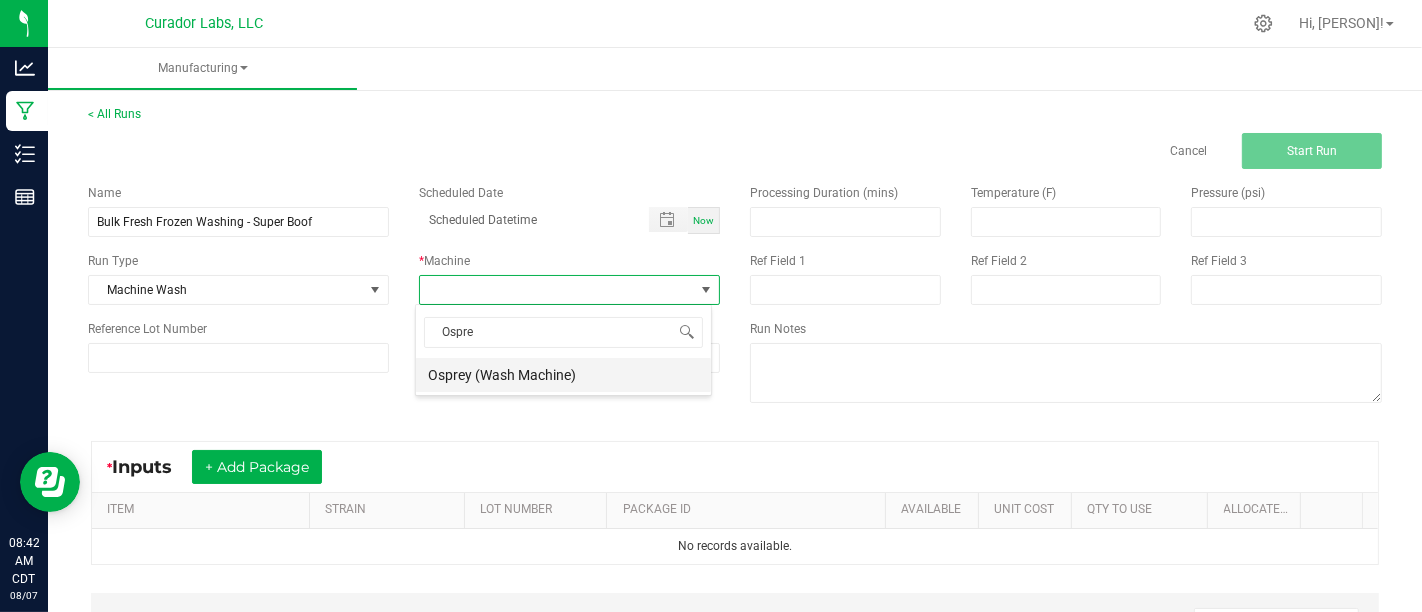 click on "Osprey (Wash Machine)" at bounding box center (563, 375) 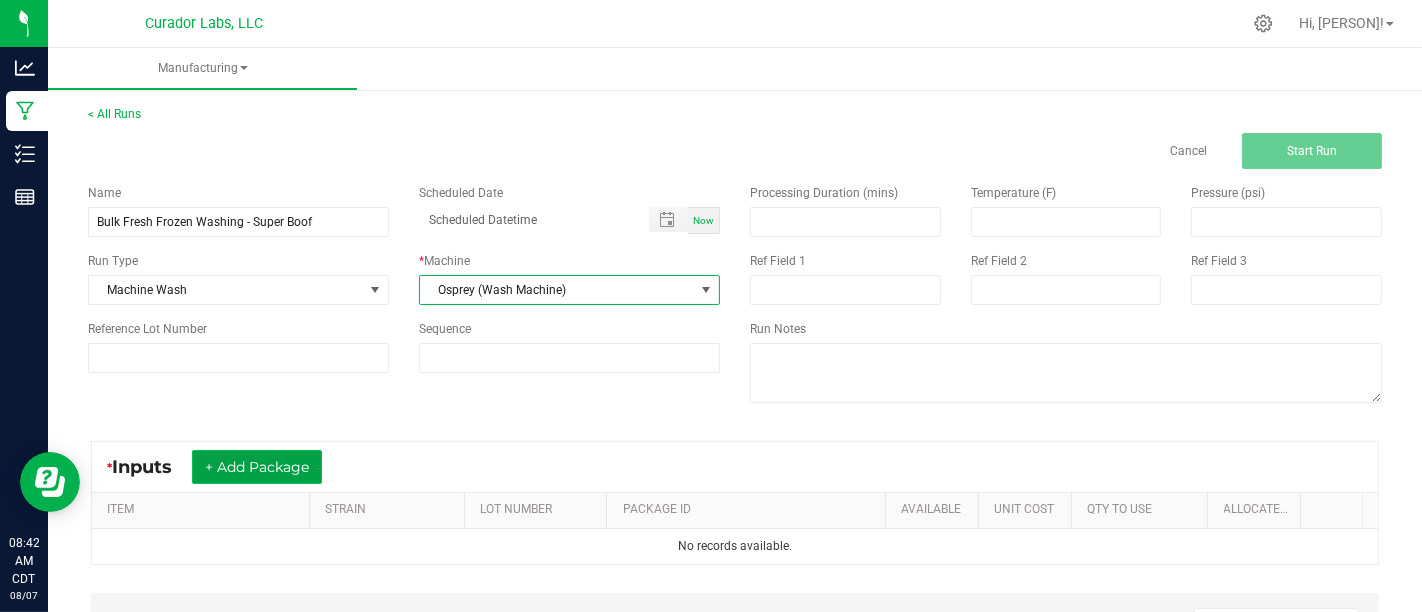 click on "+ Add Package" at bounding box center (257, 467) 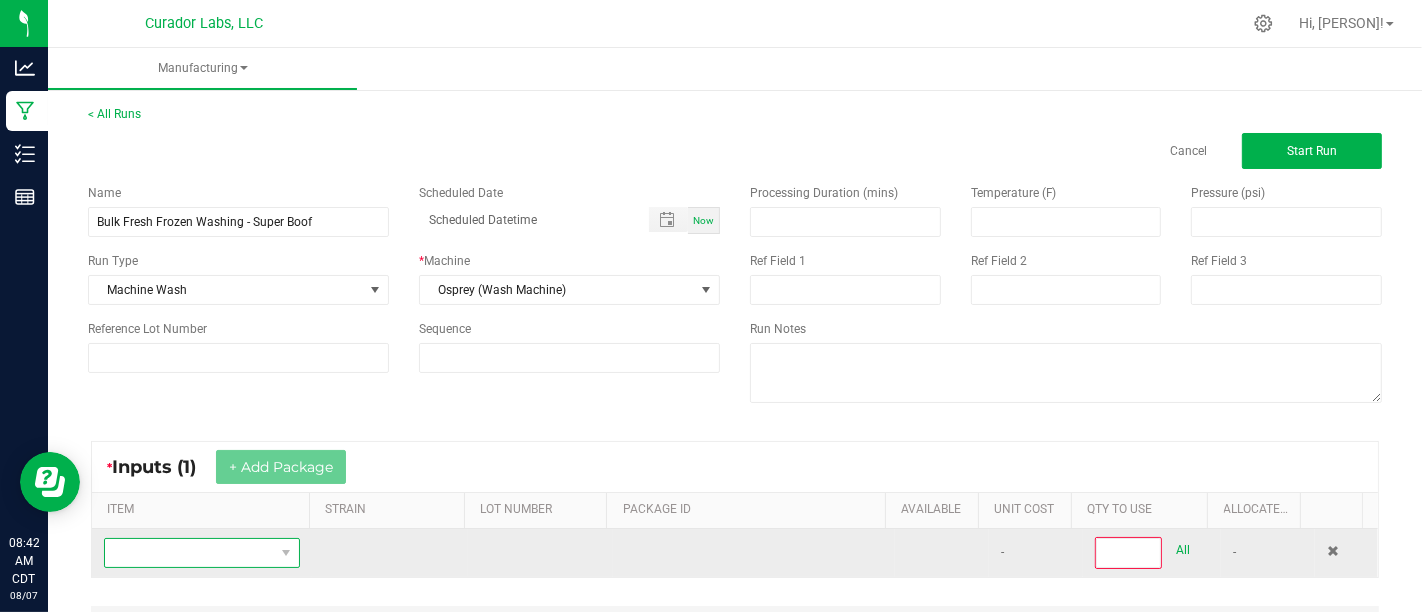 click at bounding box center (189, 553) 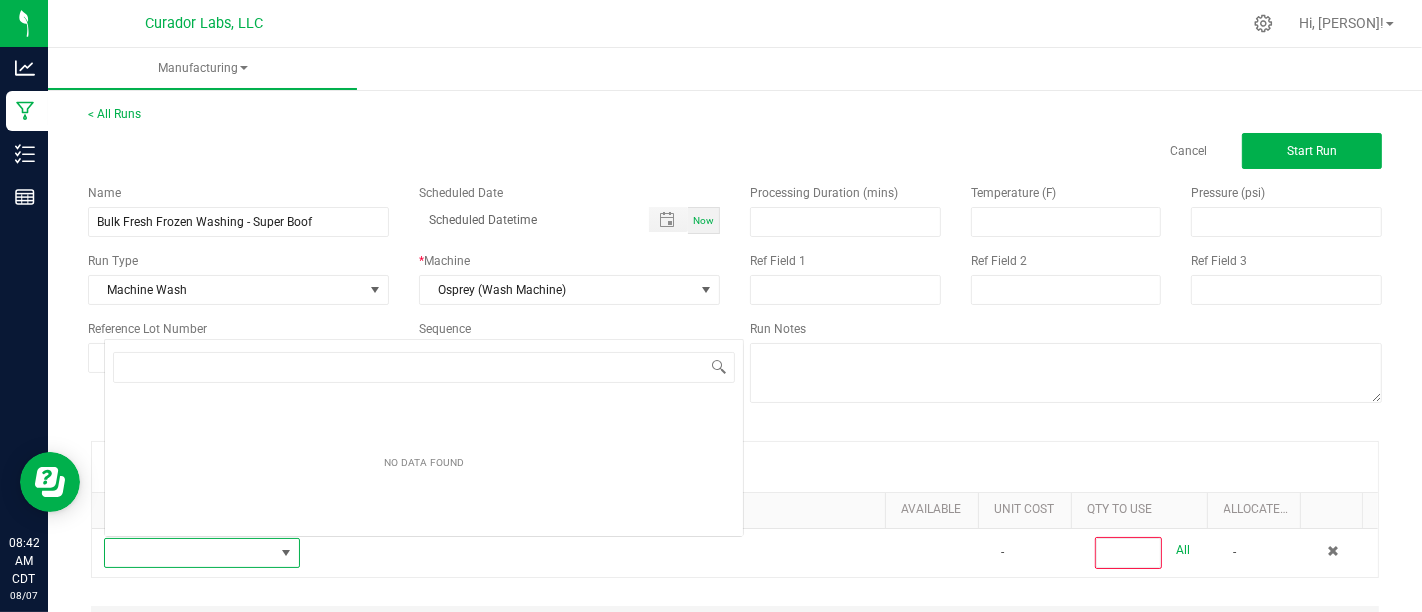 scroll, scrollTop: 0, scrollLeft: 0, axis: both 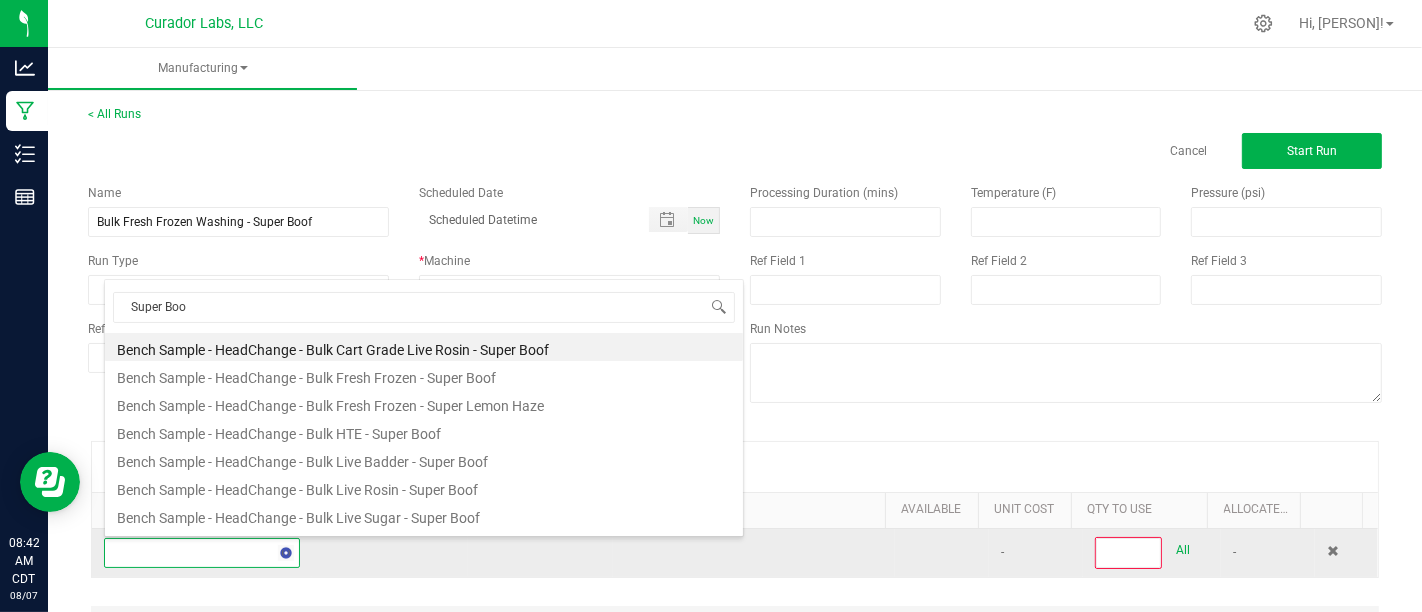 type on "Super Boof" 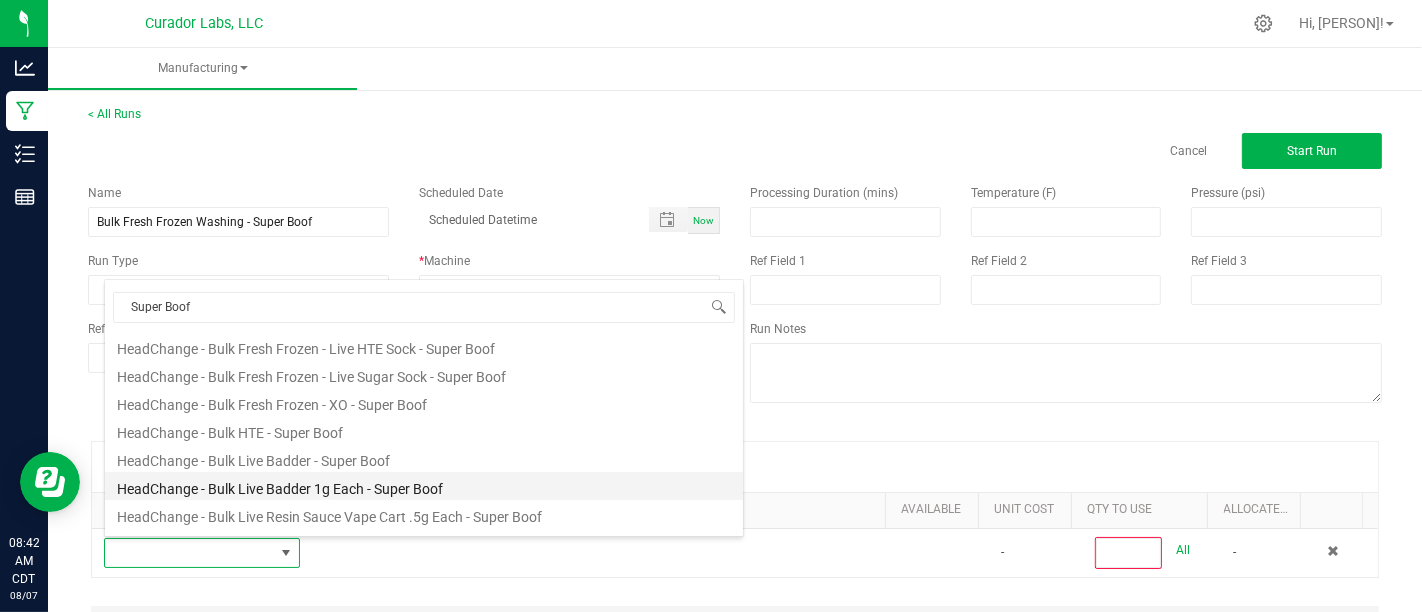 scroll, scrollTop: 414, scrollLeft: 0, axis: vertical 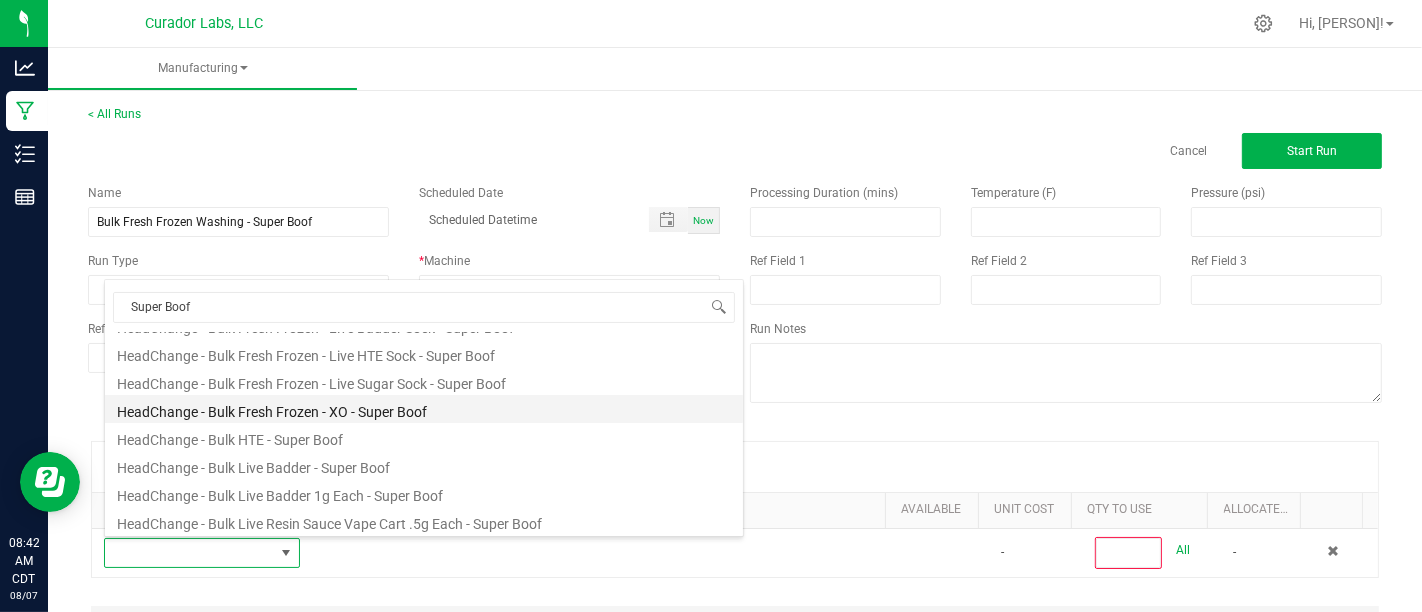 click on "HeadChange - Bulk Fresh Frozen - XO - Super Boof" at bounding box center [424, 409] 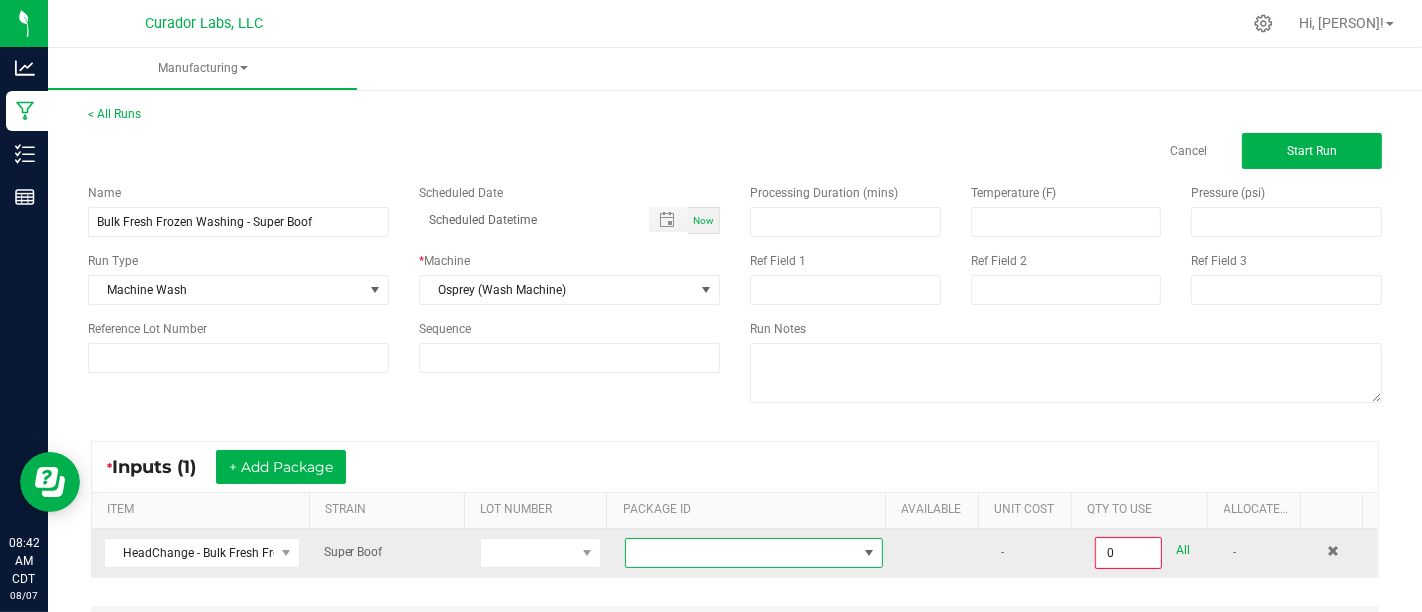 click at bounding box center [741, 553] 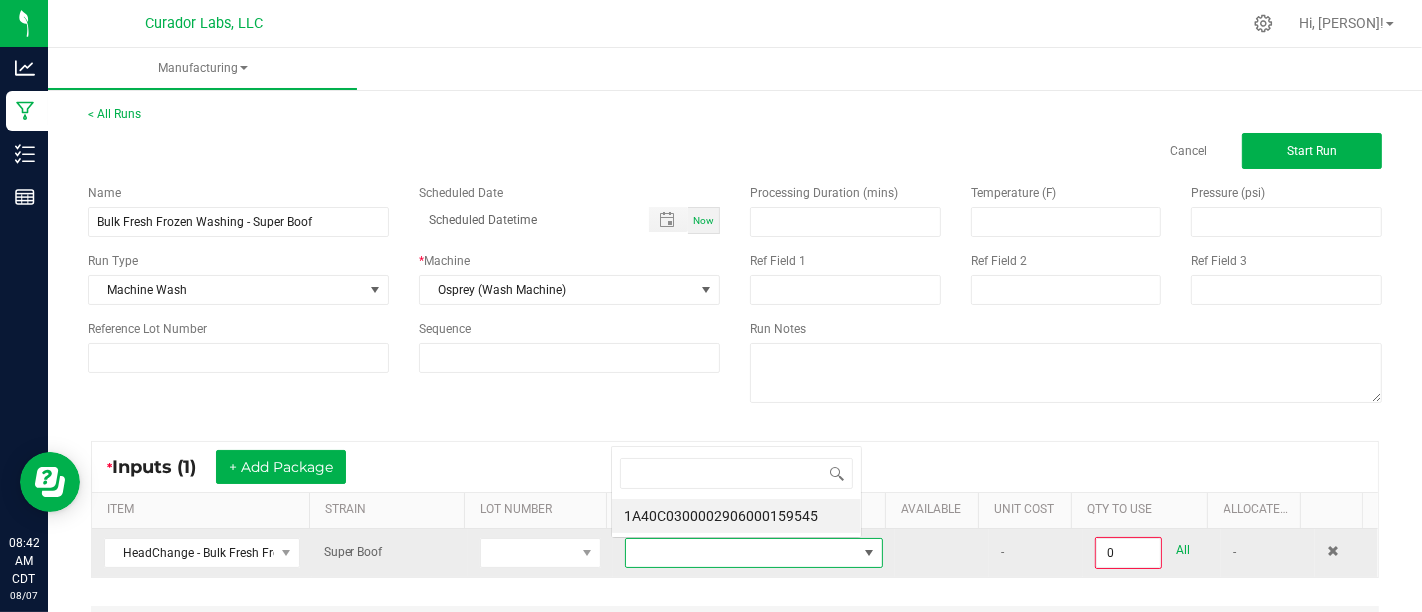 scroll, scrollTop: 0, scrollLeft: 0, axis: both 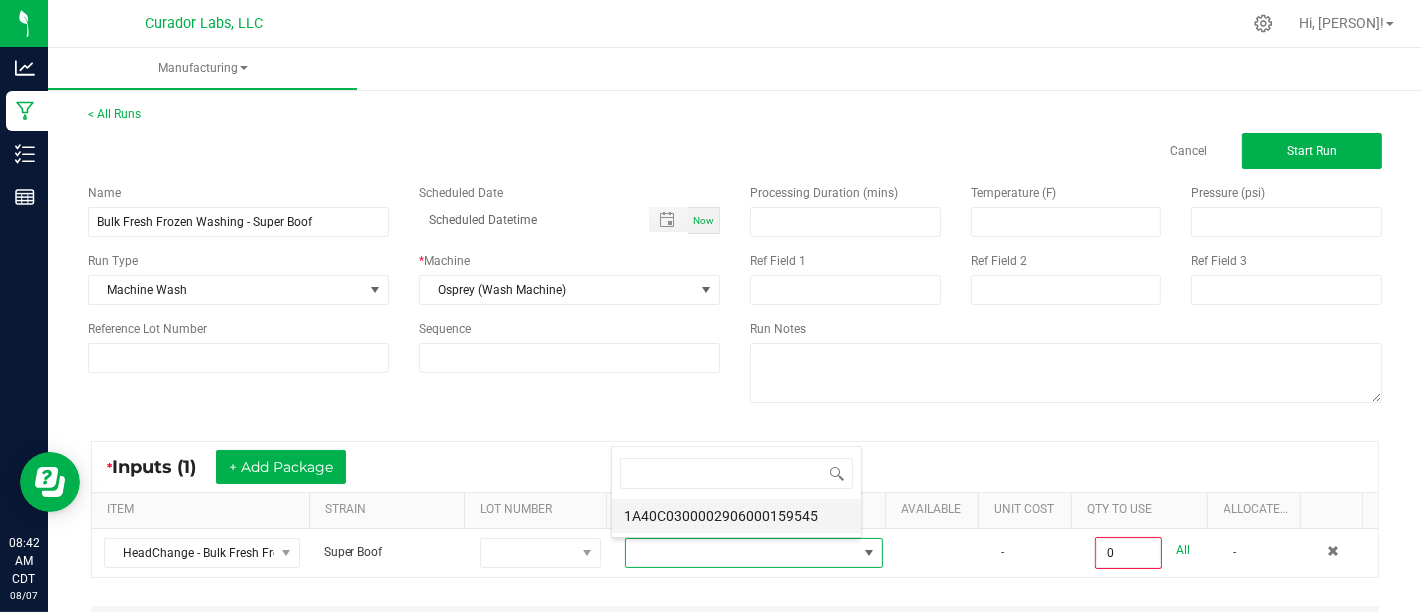 click on "1A40C0300002906000159545" at bounding box center [736, 516] 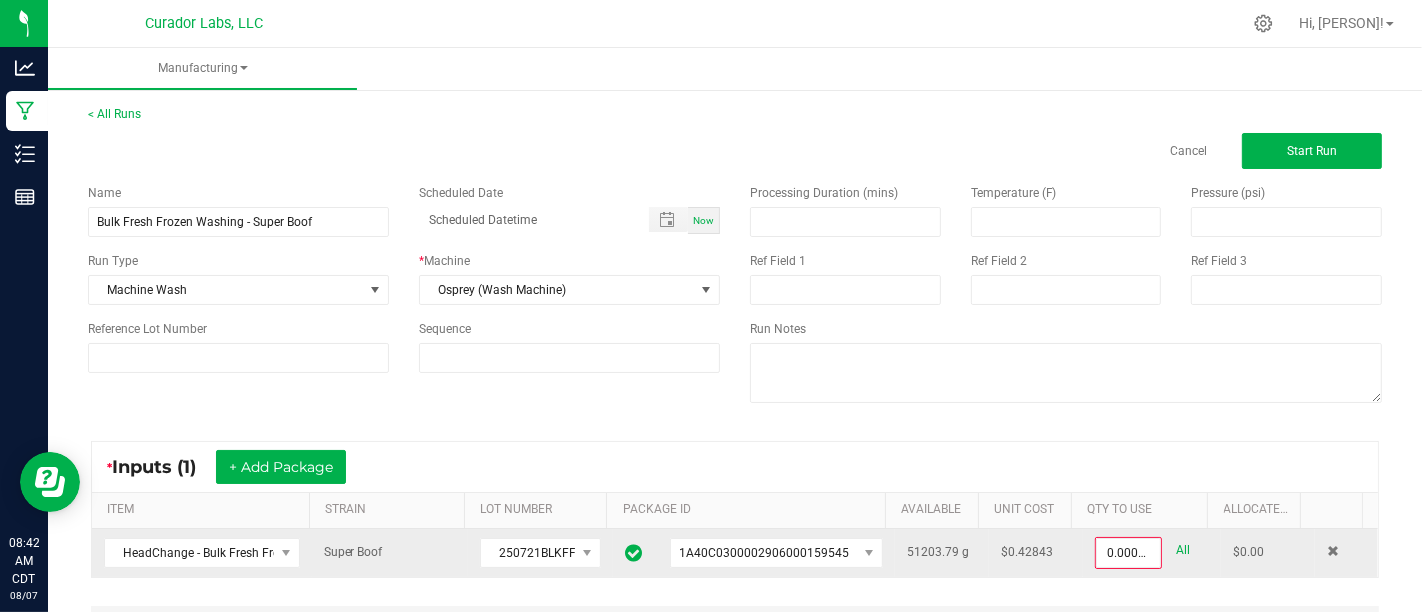 click on "All" at bounding box center (1183, 550) 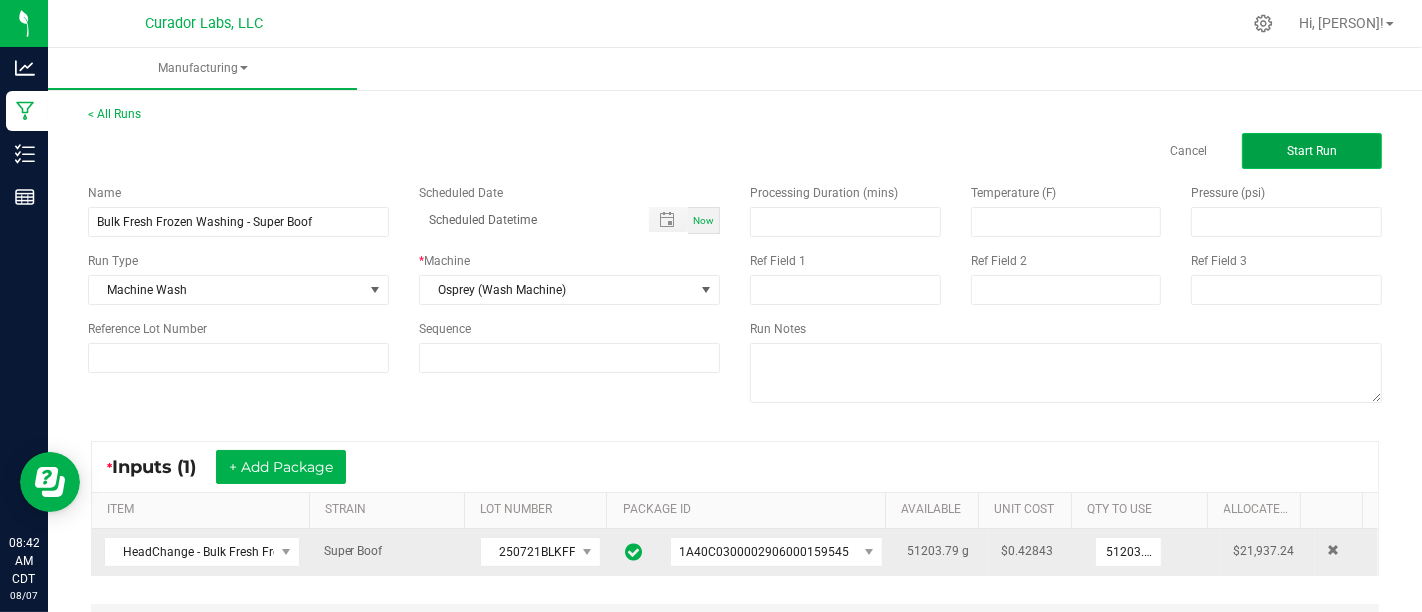 click on "Start Run" 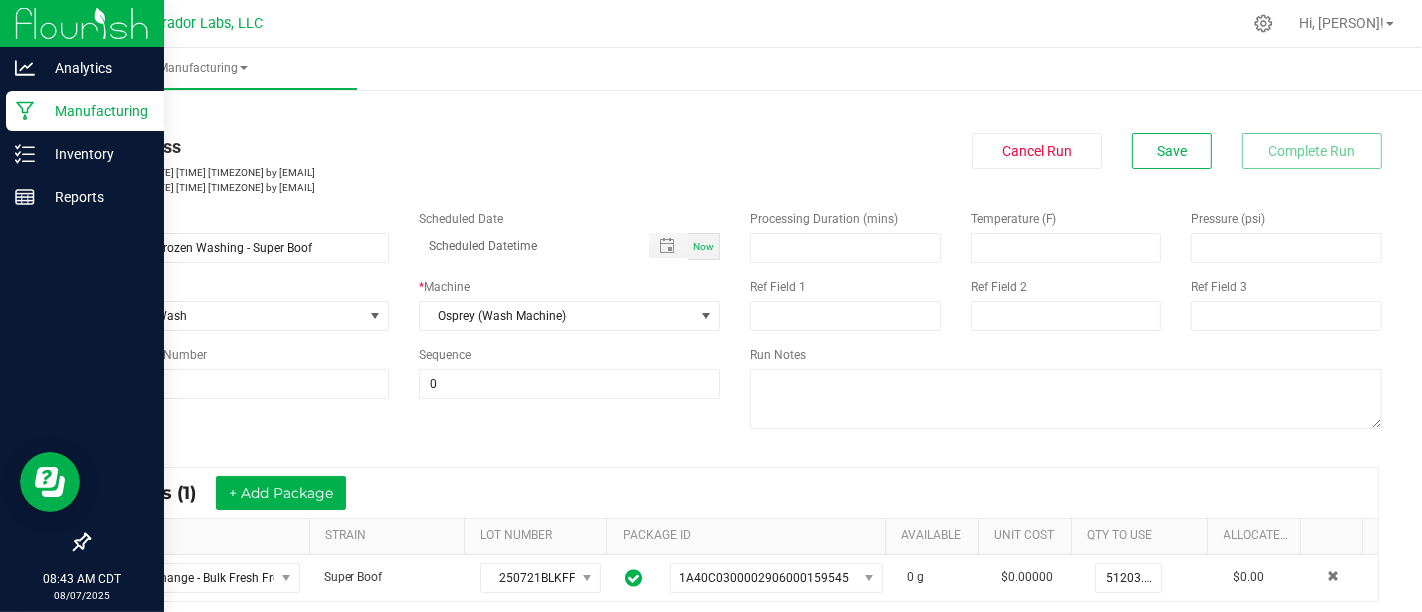 click on "Manufacturing" at bounding box center (95, 111) 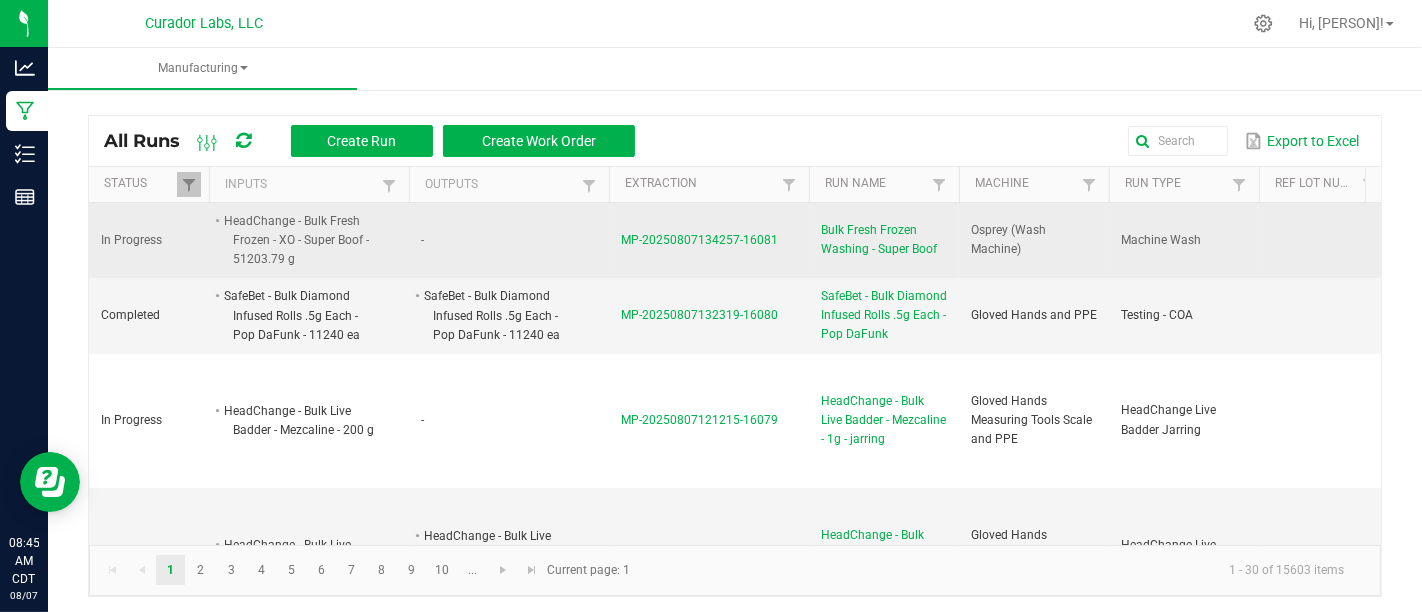 click on "Bulk Fresh Frozen Washing - Super Boof" at bounding box center (884, 240) 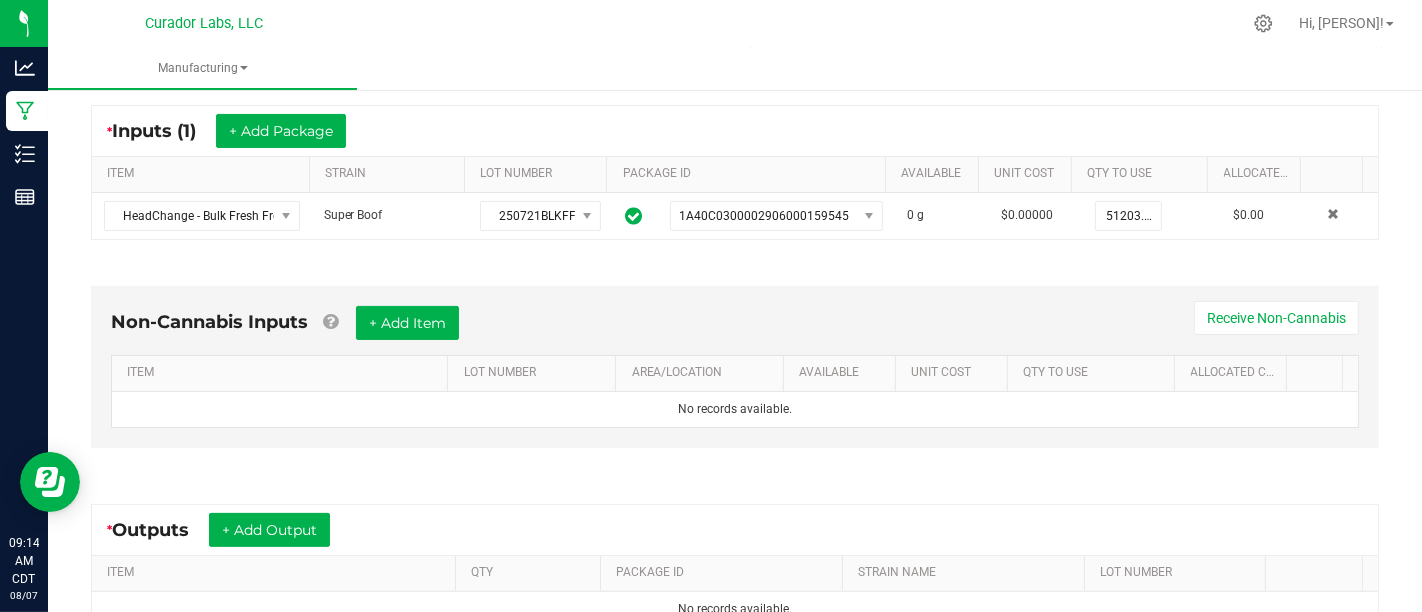scroll, scrollTop: 0, scrollLeft: 0, axis: both 